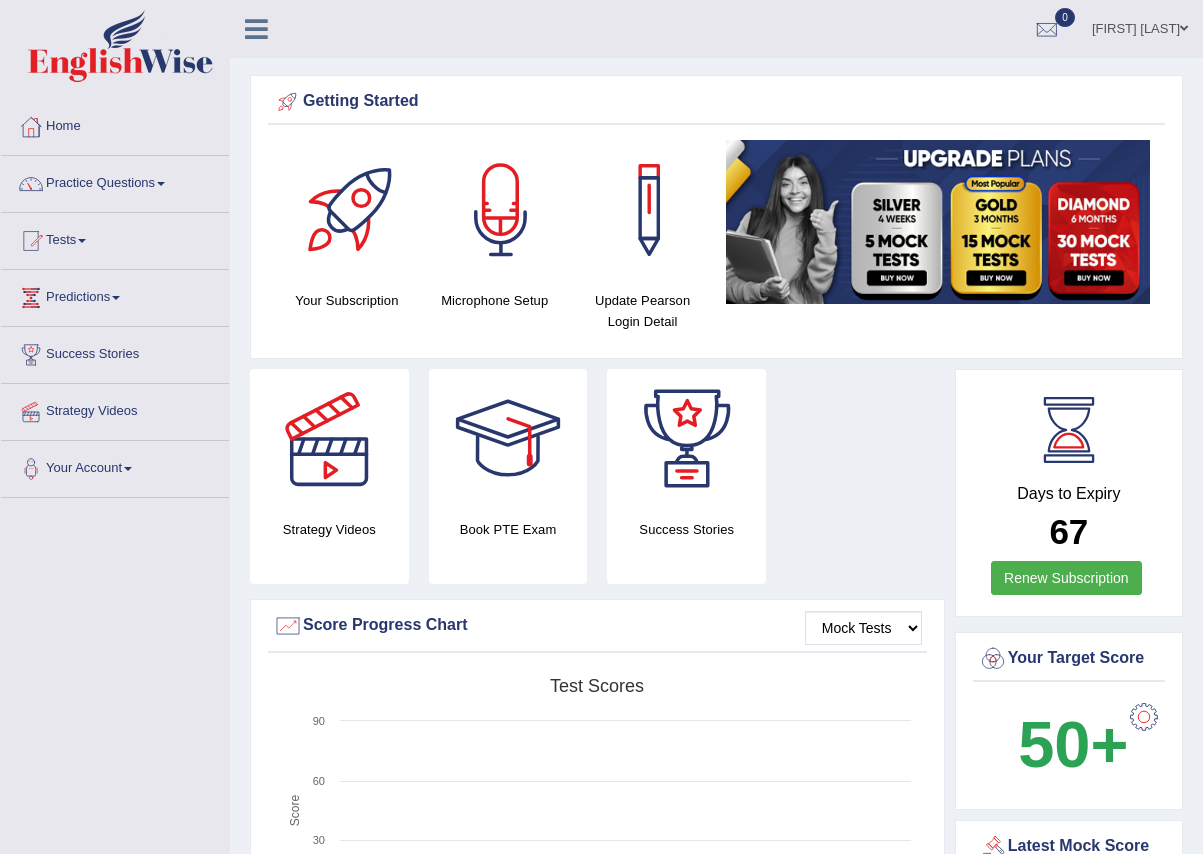 scroll, scrollTop: 0, scrollLeft: 0, axis: both 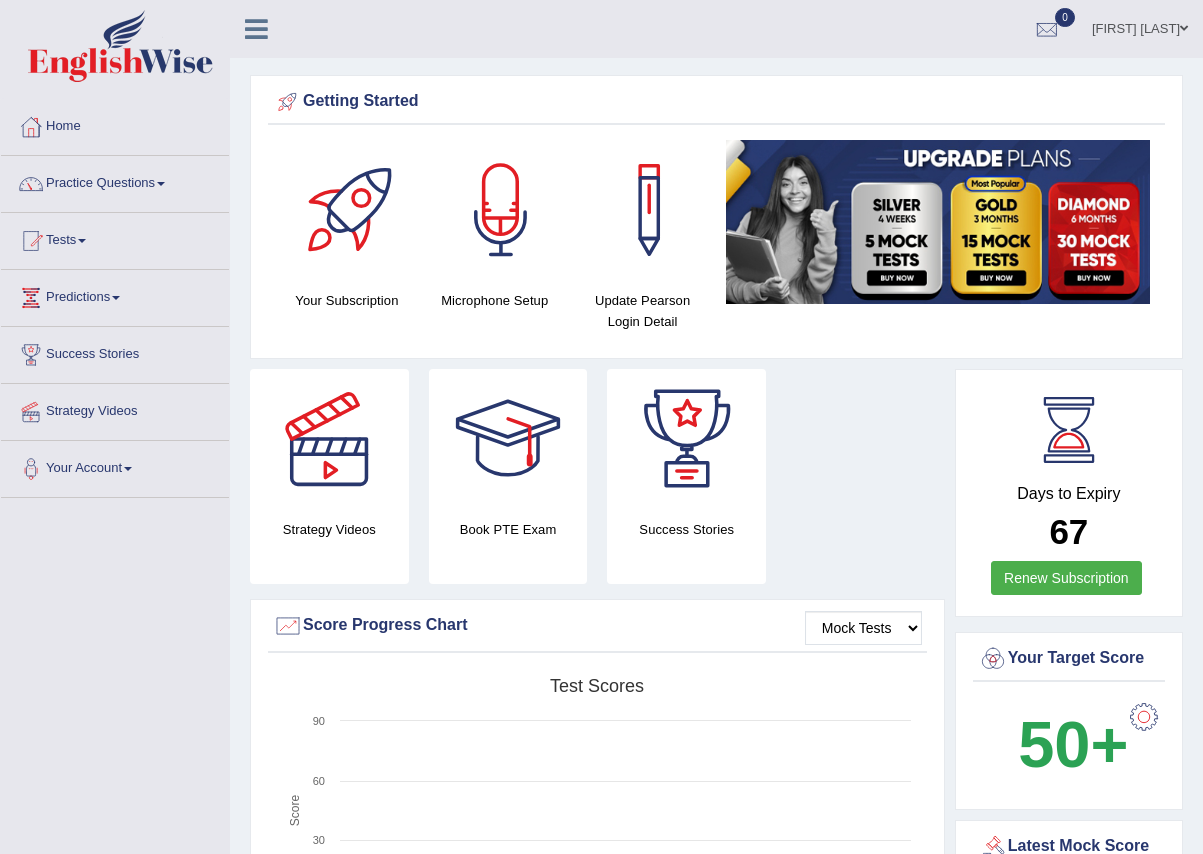 click at bounding box center [1184, 28] 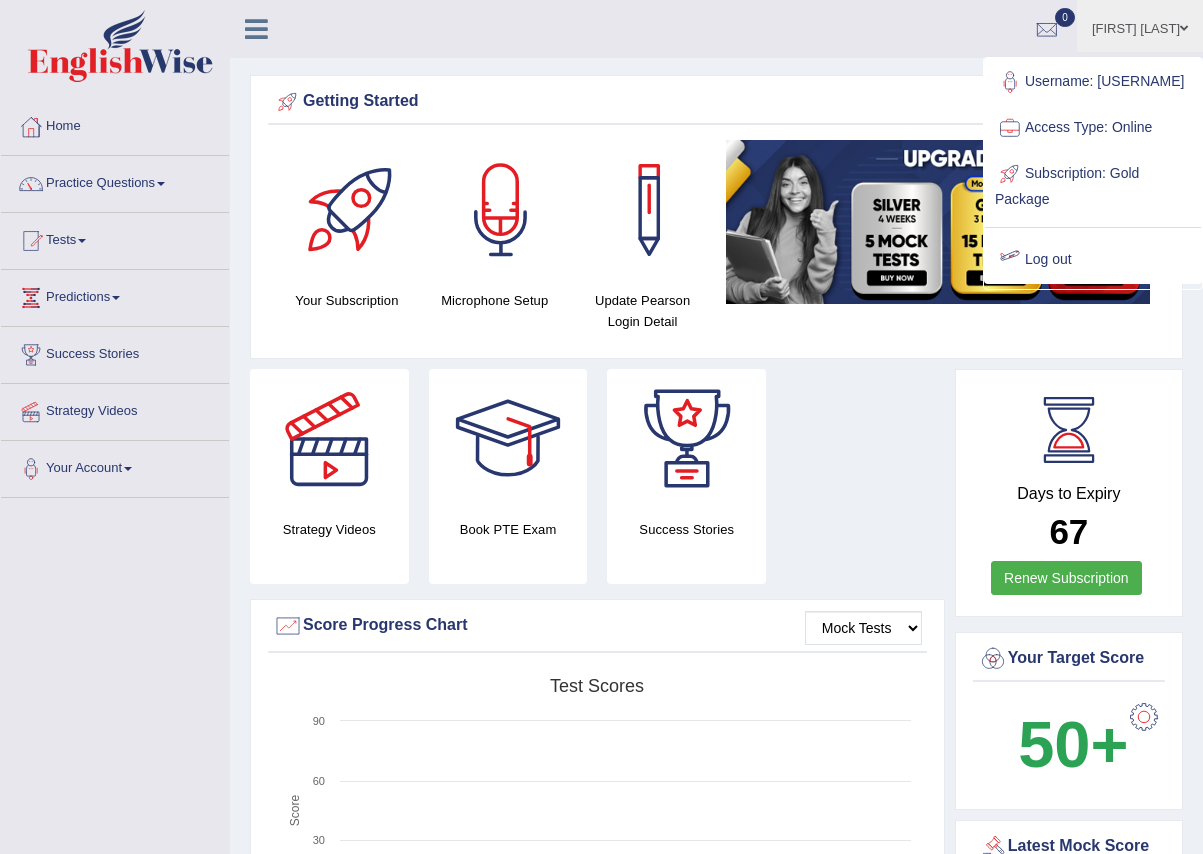 click on "Log out" at bounding box center [1093, 260] 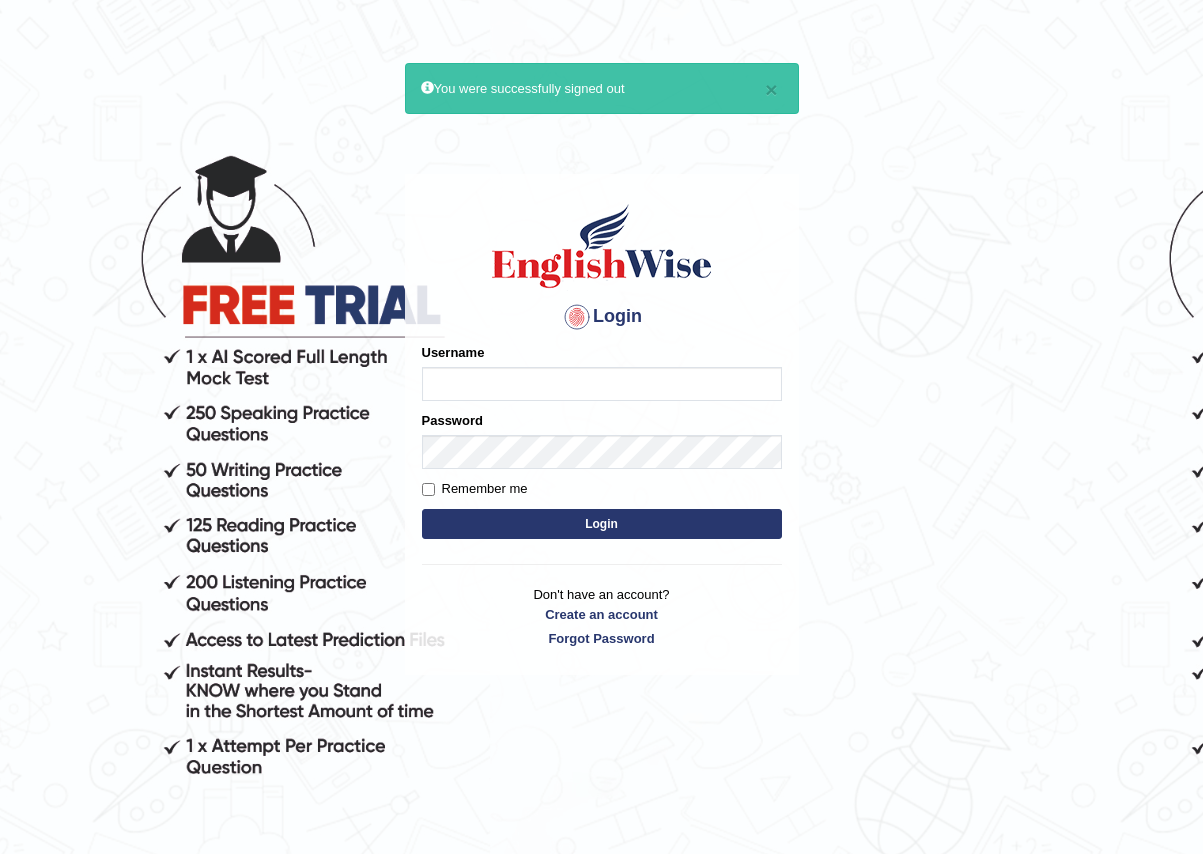 scroll, scrollTop: 0, scrollLeft: 0, axis: both 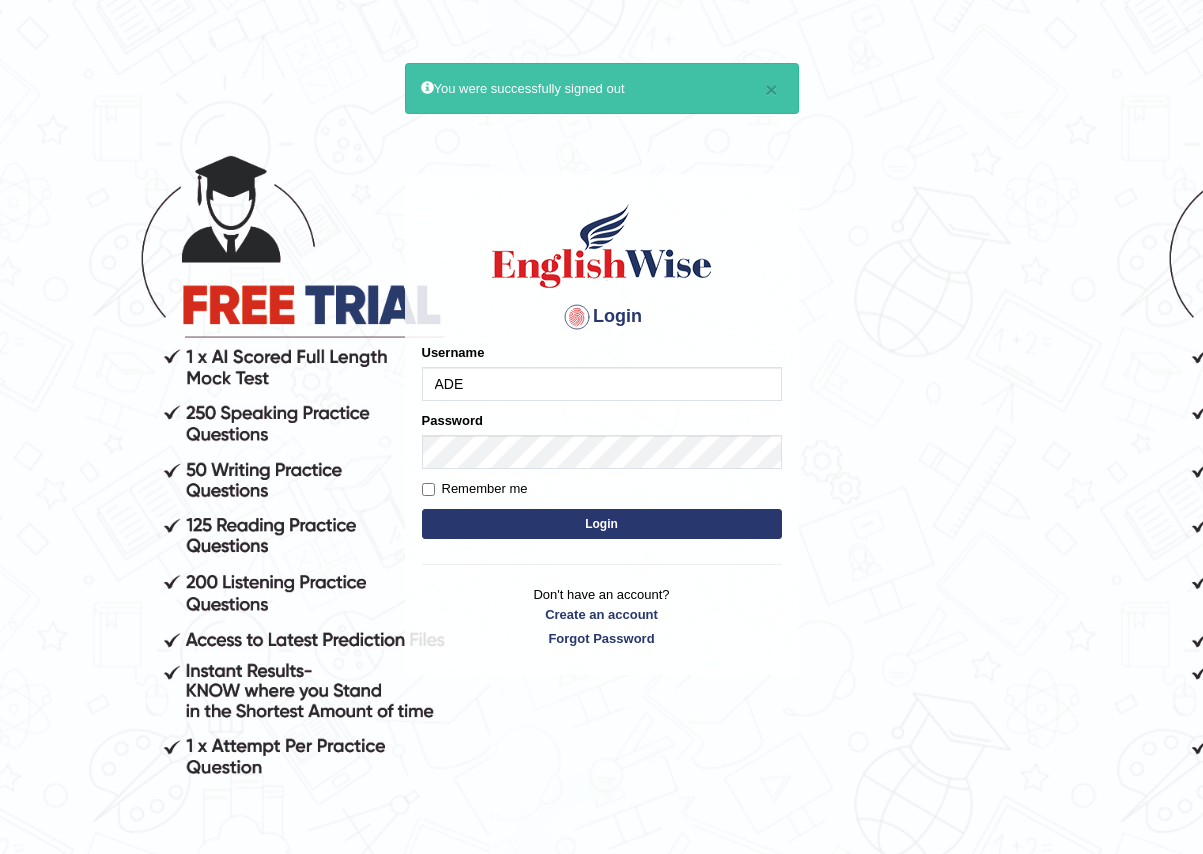 type on "Adedayo" 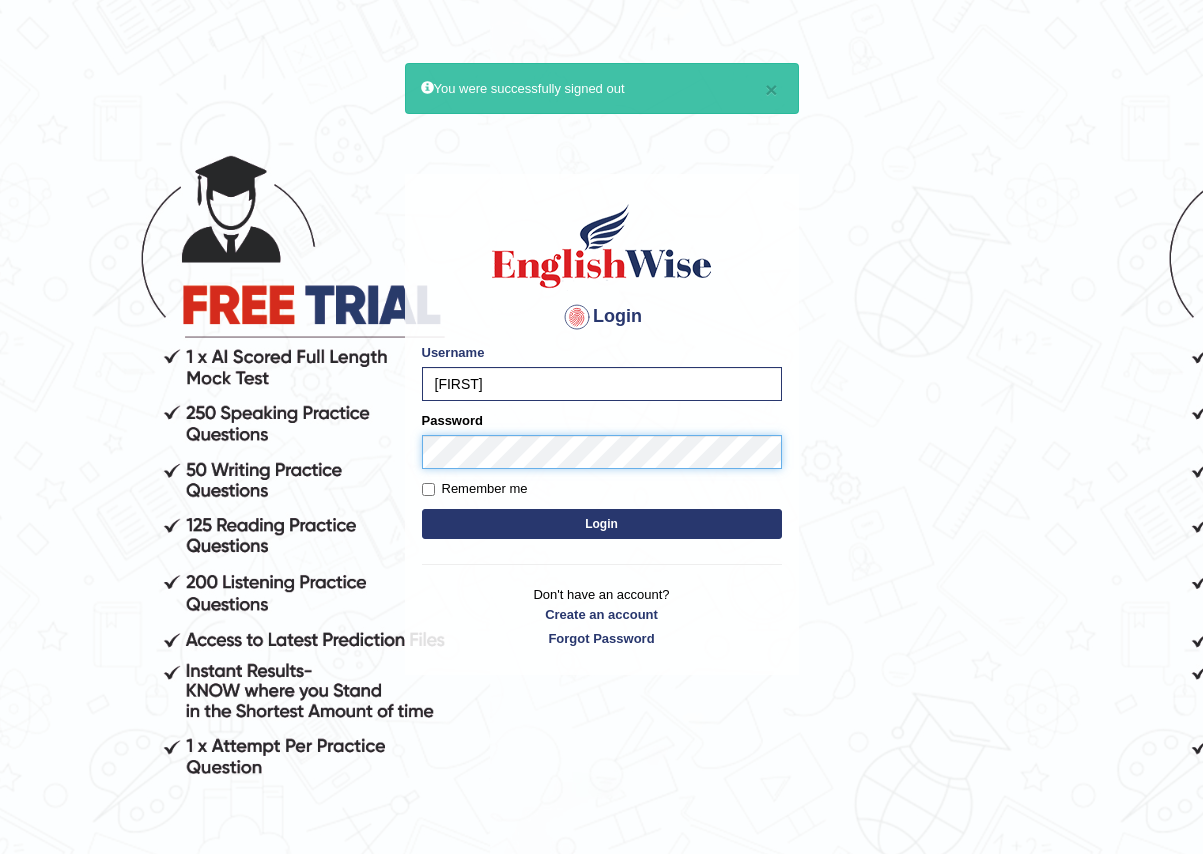 click on "Login" at bounding box center [602, 524] 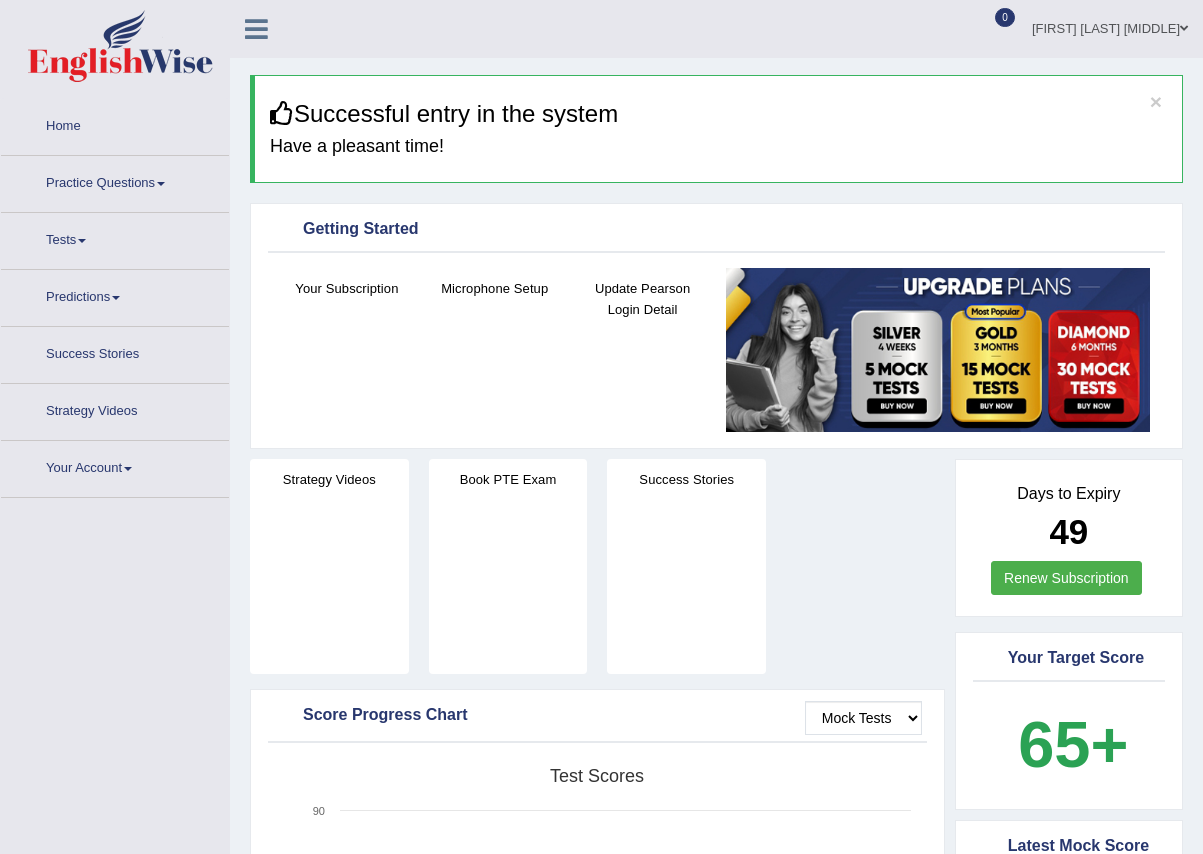 scroll, scrollTop: 0, scrollLeft: 0, axis: both 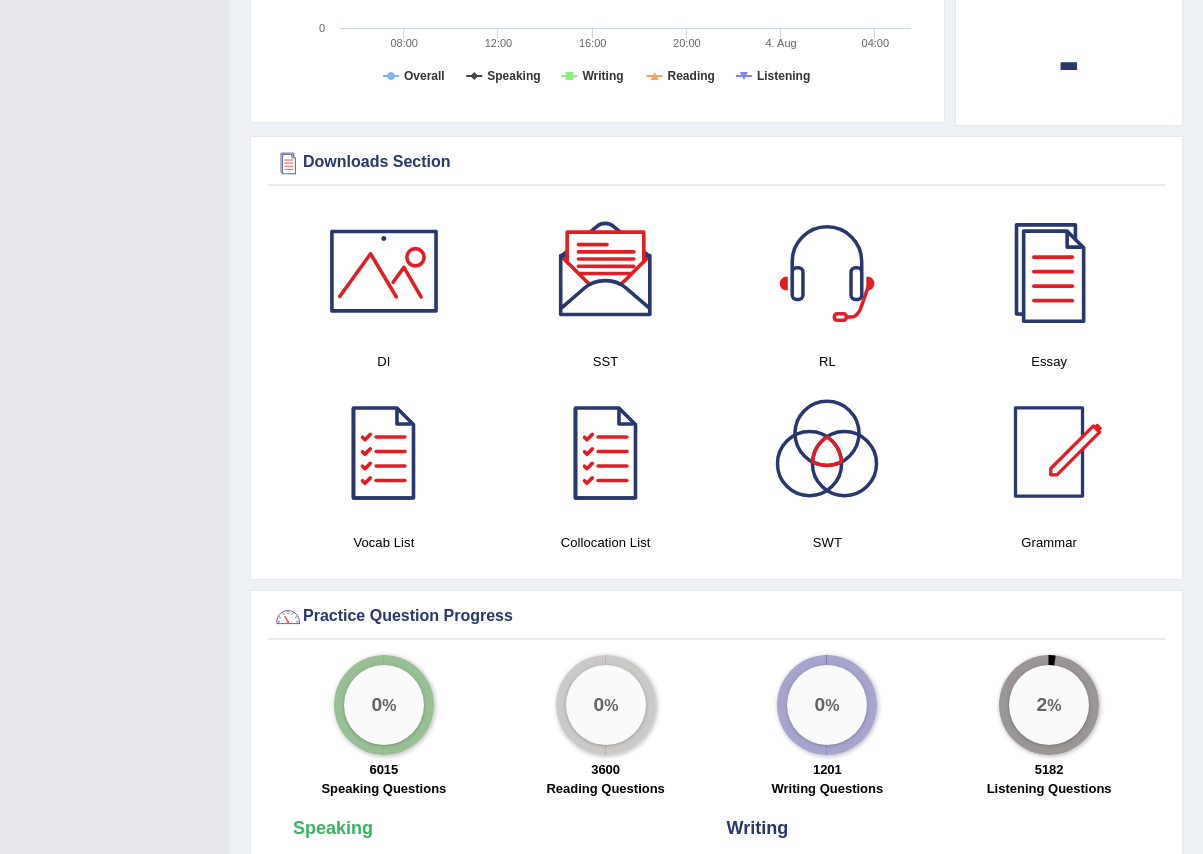 click at bounding box center (384, 452) 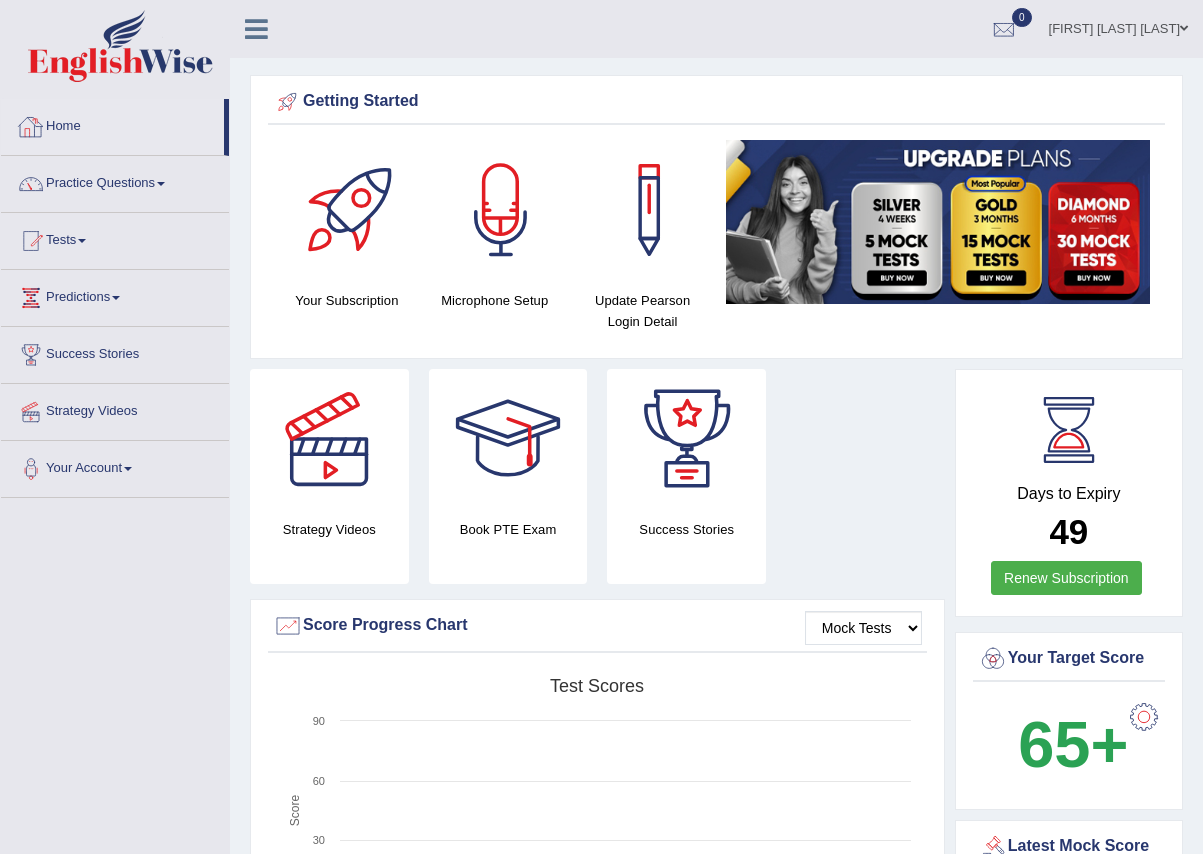 scroll, scrollTop: 0, scrollLeft: 0, axis: both 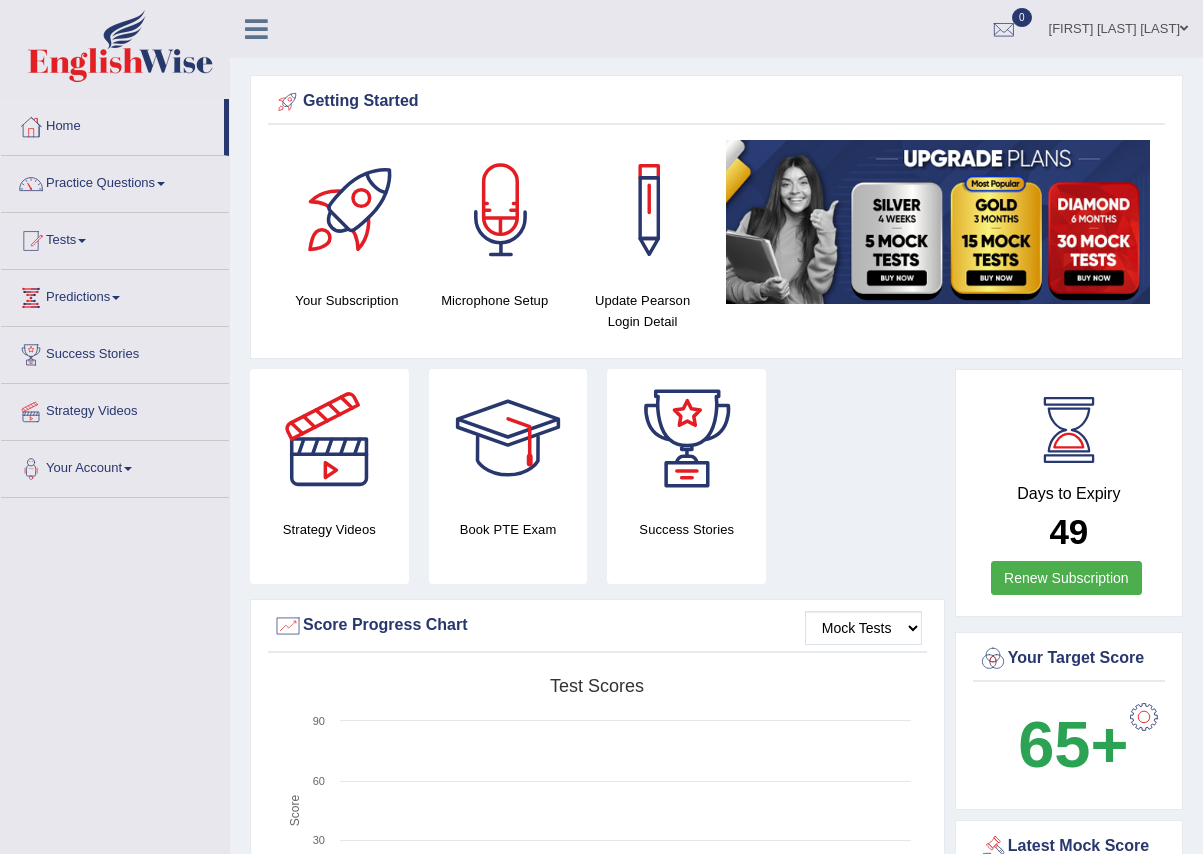 click on "Practice Questions" at bounding box center (115, 181) 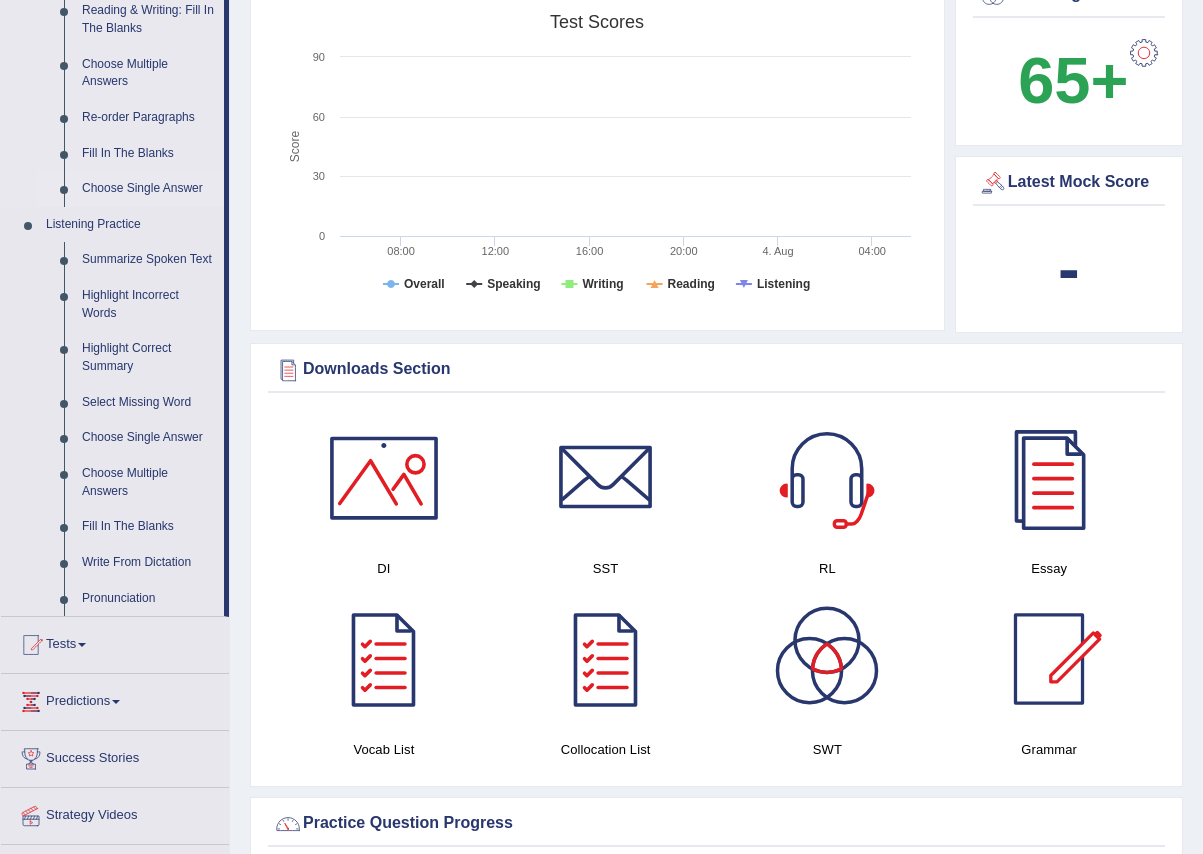 scroll, scrollTop: 700, scrollLeft: 0, axis: vertical 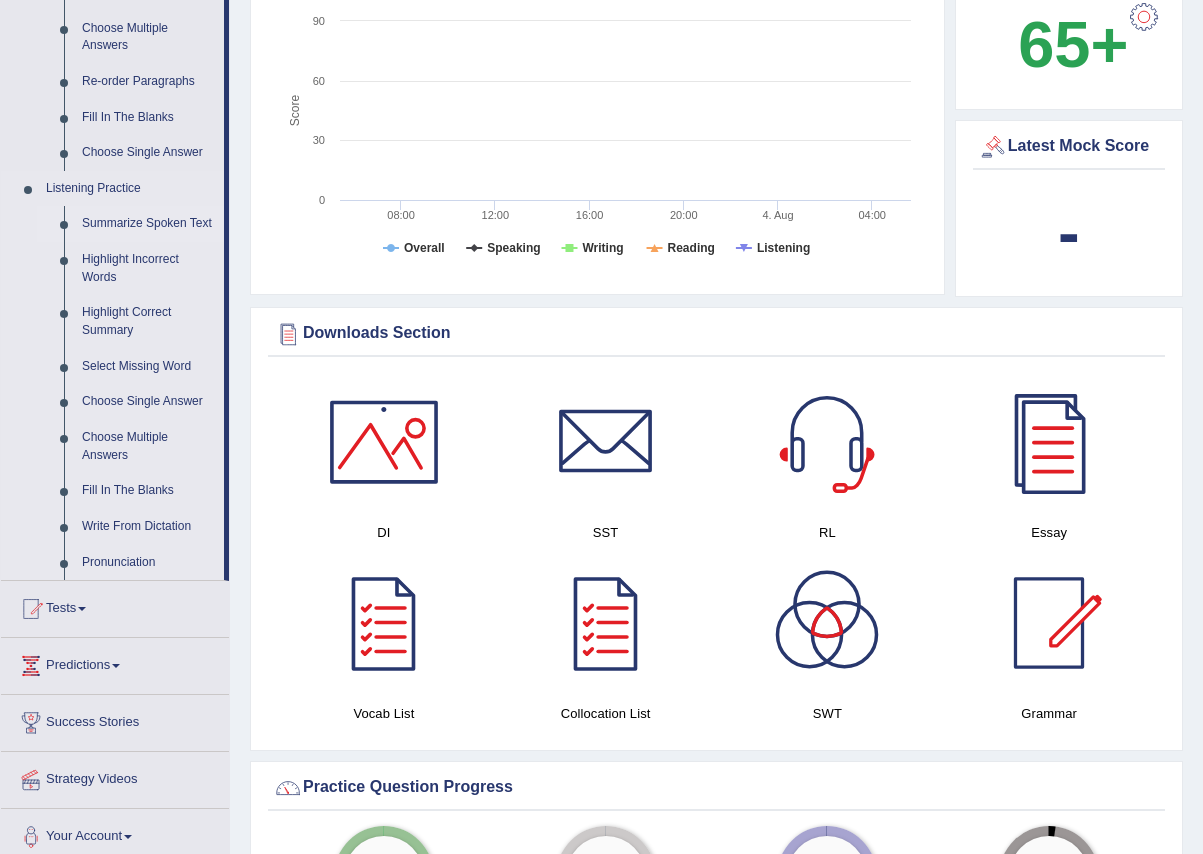 click on "Summarize Spoken Text" at bounding box center (148, 224) 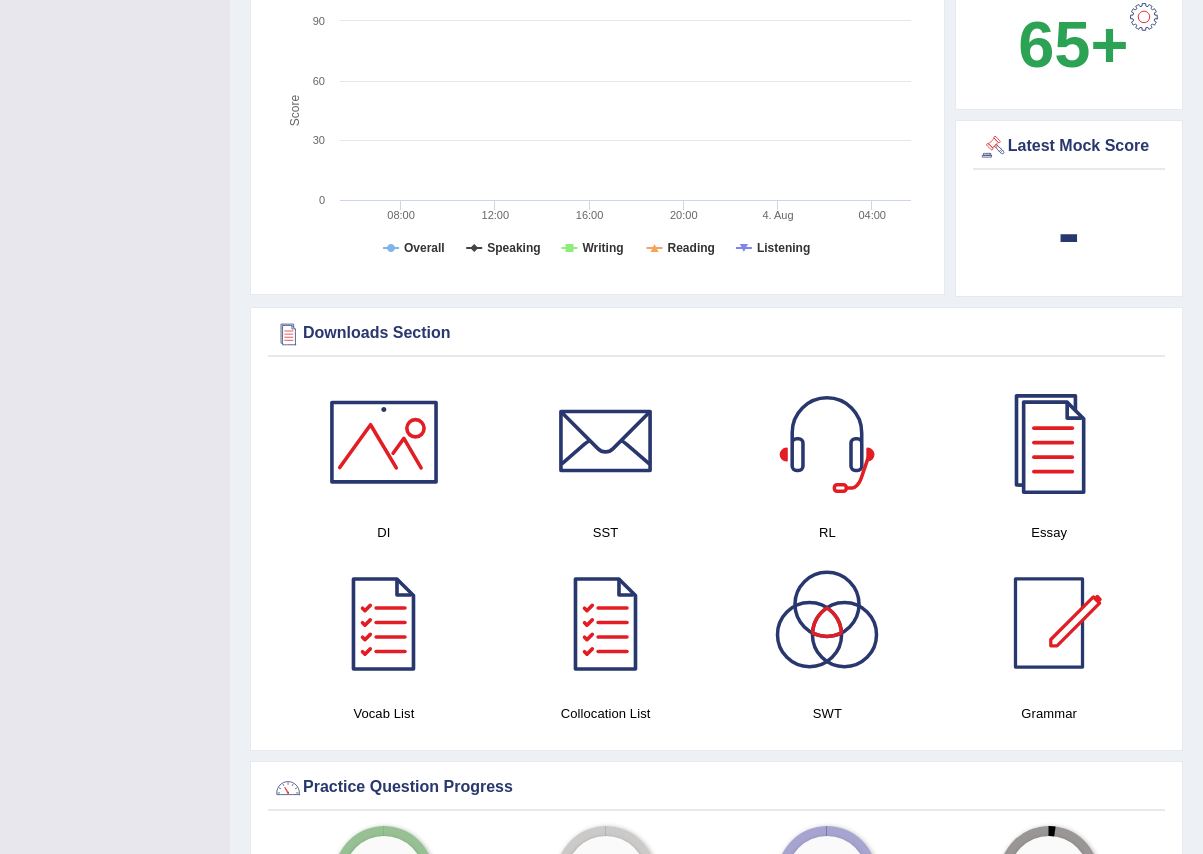 scroll, scrollTop: 337, scrollLeft: 0, axis: vertical 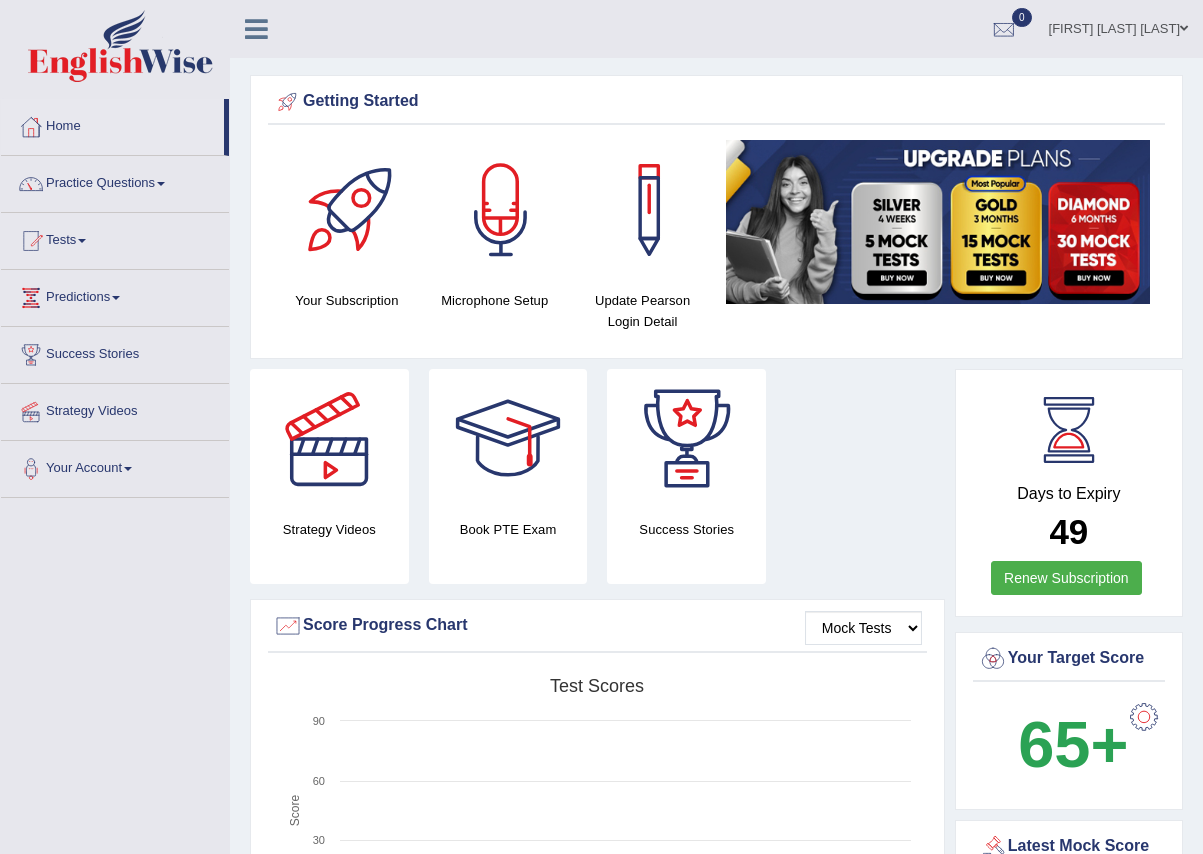 click on "Practice Questions" at bounding box center (115, 181) 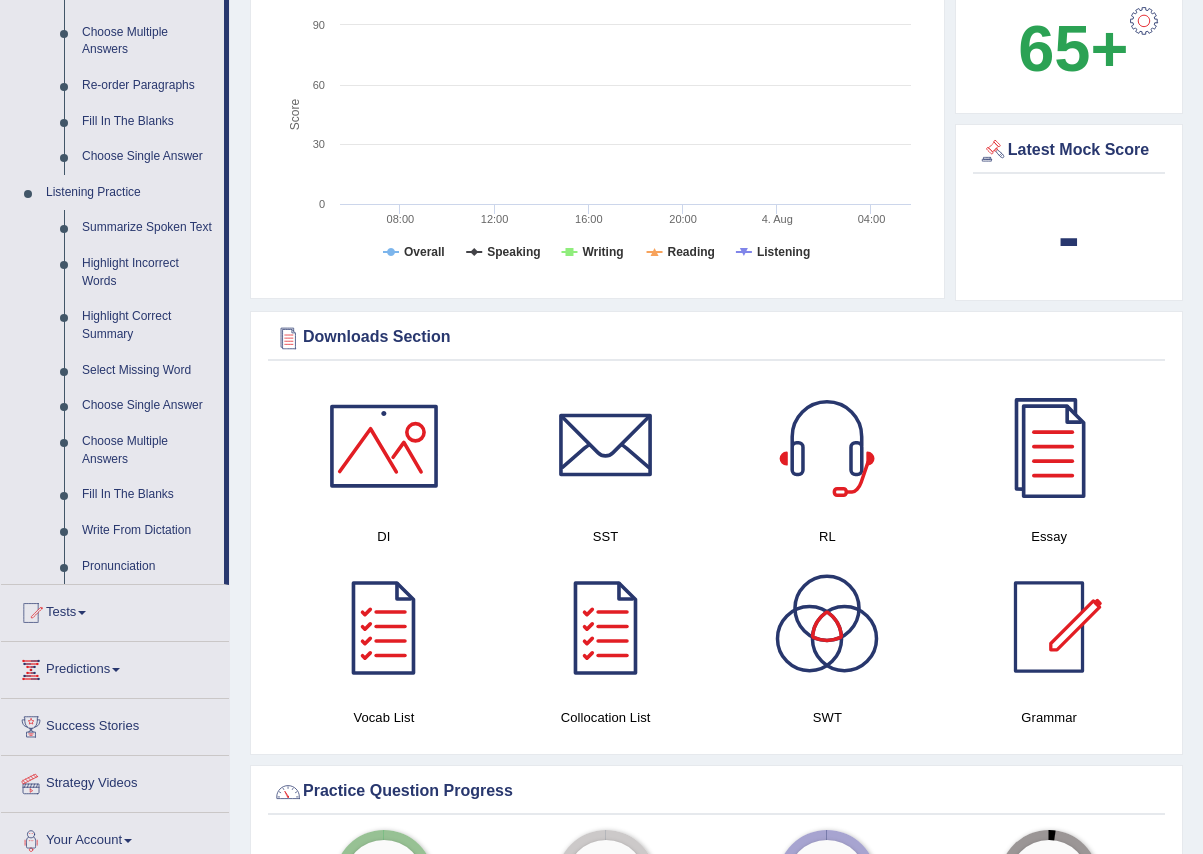 scroll, scrollTop: 700, scrollLeft: 0, axis: vertical 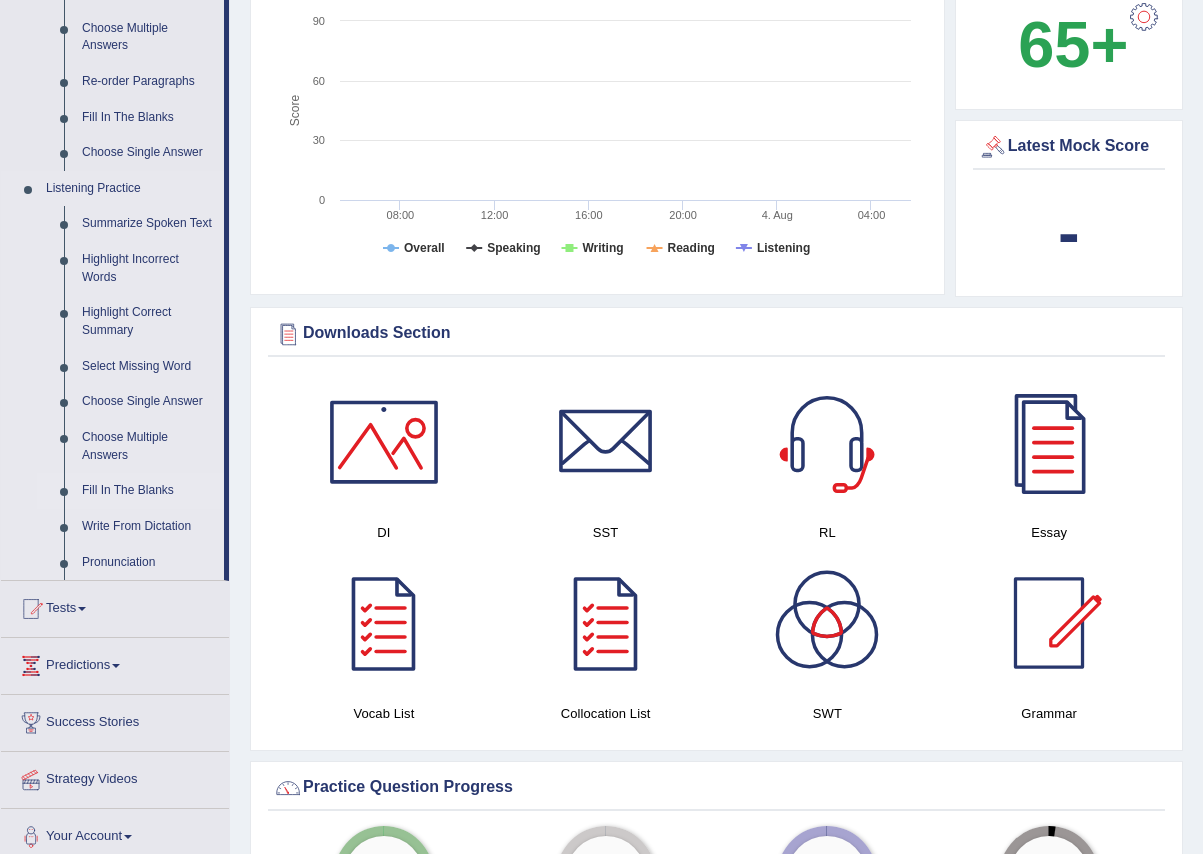click on "Fill In The Blanks" at bounding box center (148, 491) 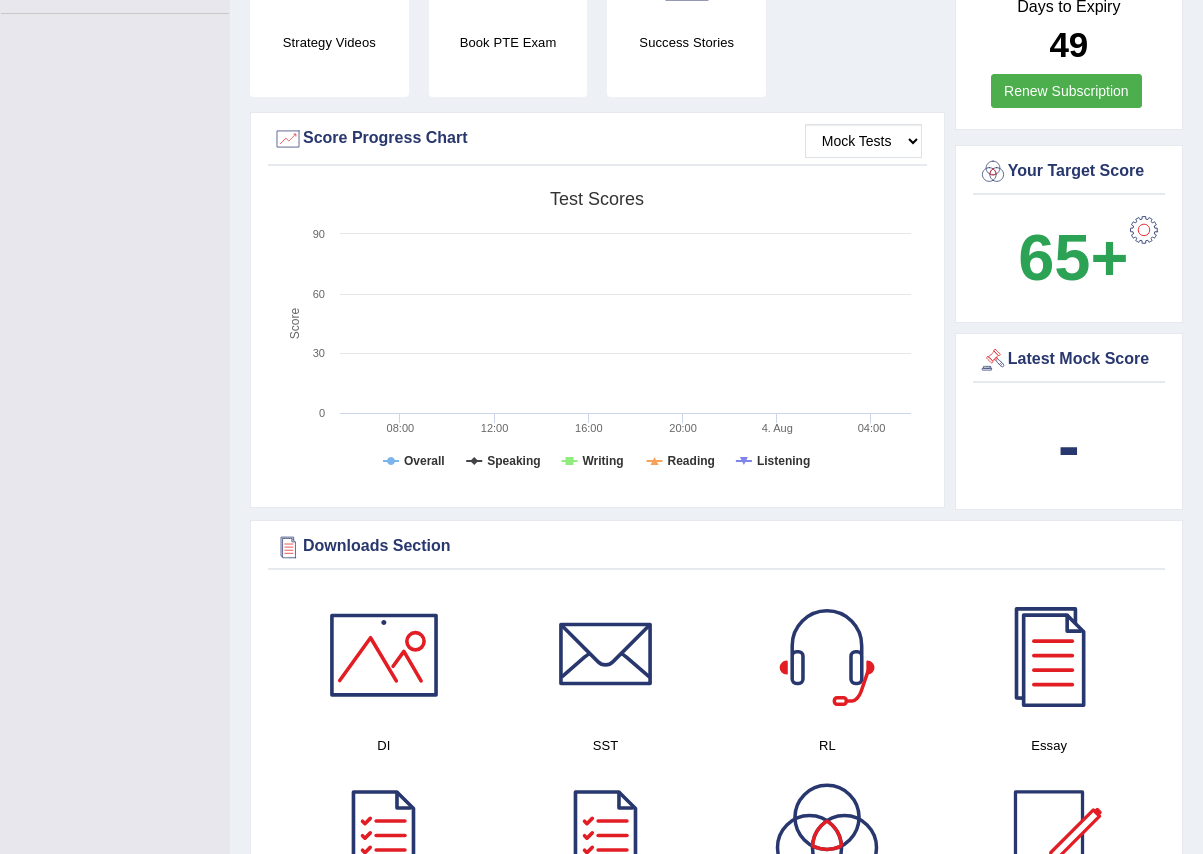 scroll, scrollTop: 334, scrollLeft: 0, axis: vertical 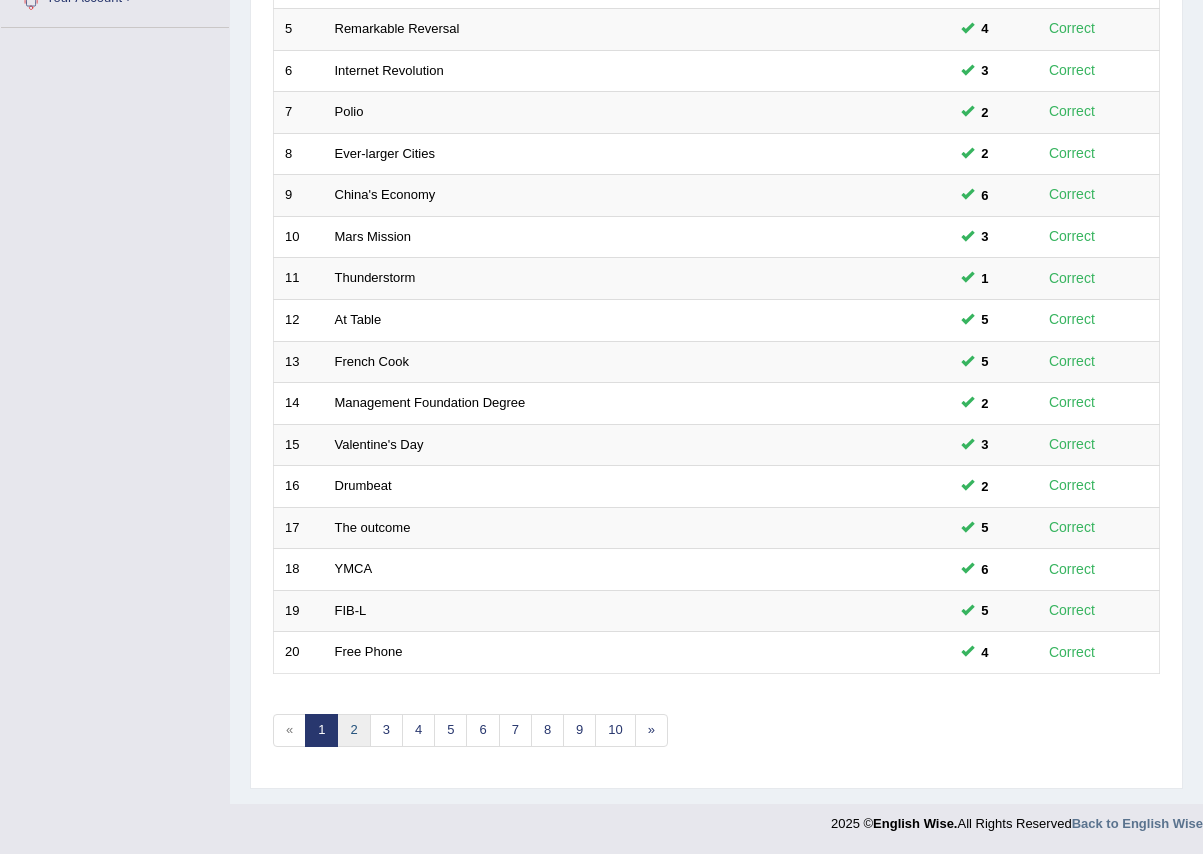 click on "2" at bounding box center (353, 730) 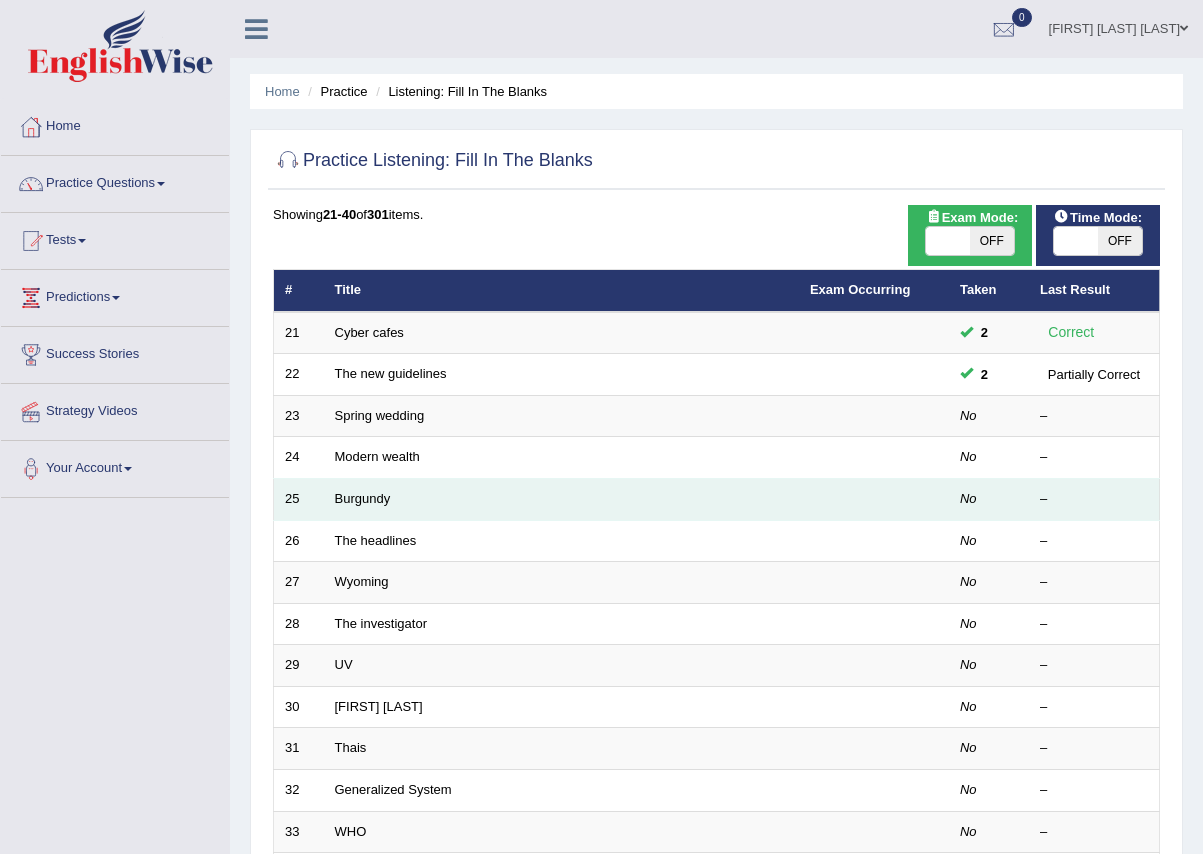 scroll, scrollTop: 0, scrollLeft: 0, axis: both 